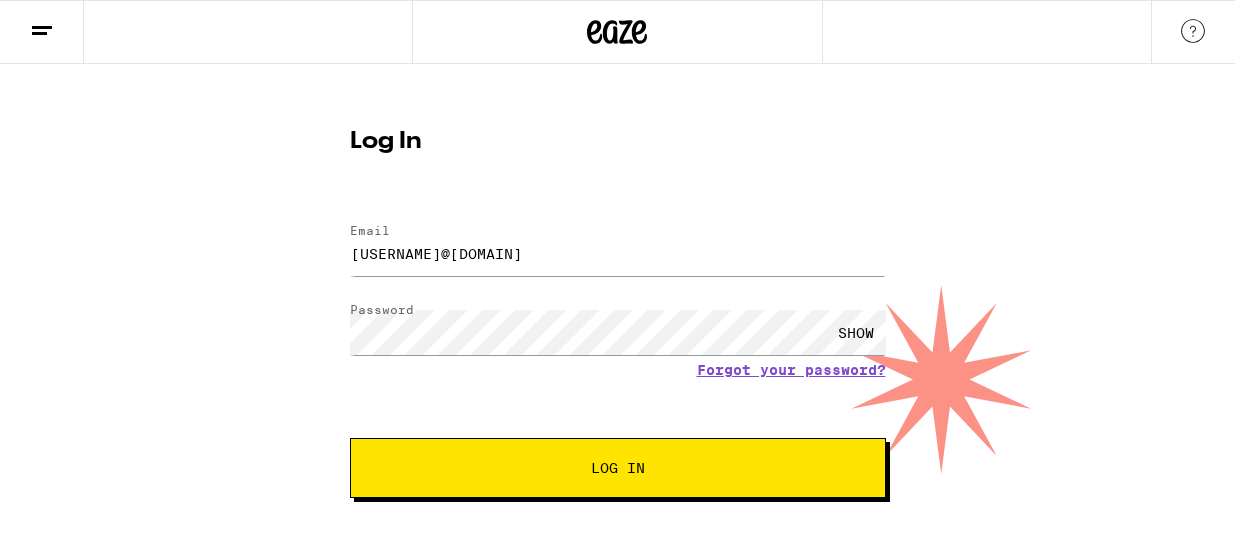 scroll, scrollTop: 0, scrollLeft: 0, axis: both 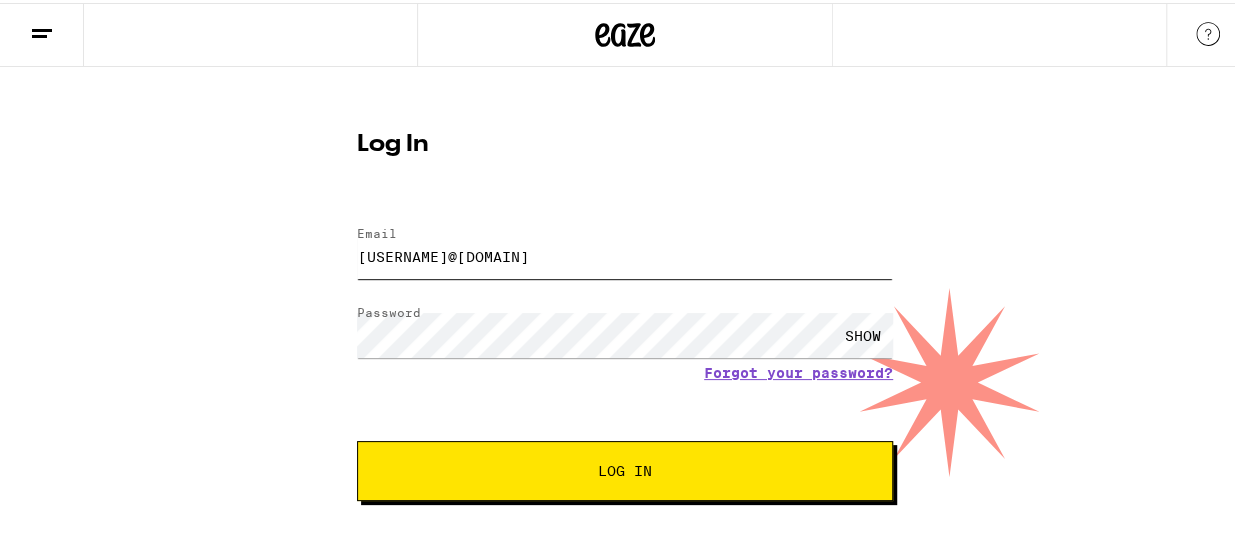 click on "[USERNAME]@[DOMAIN]" at bounding box center [625, 253] 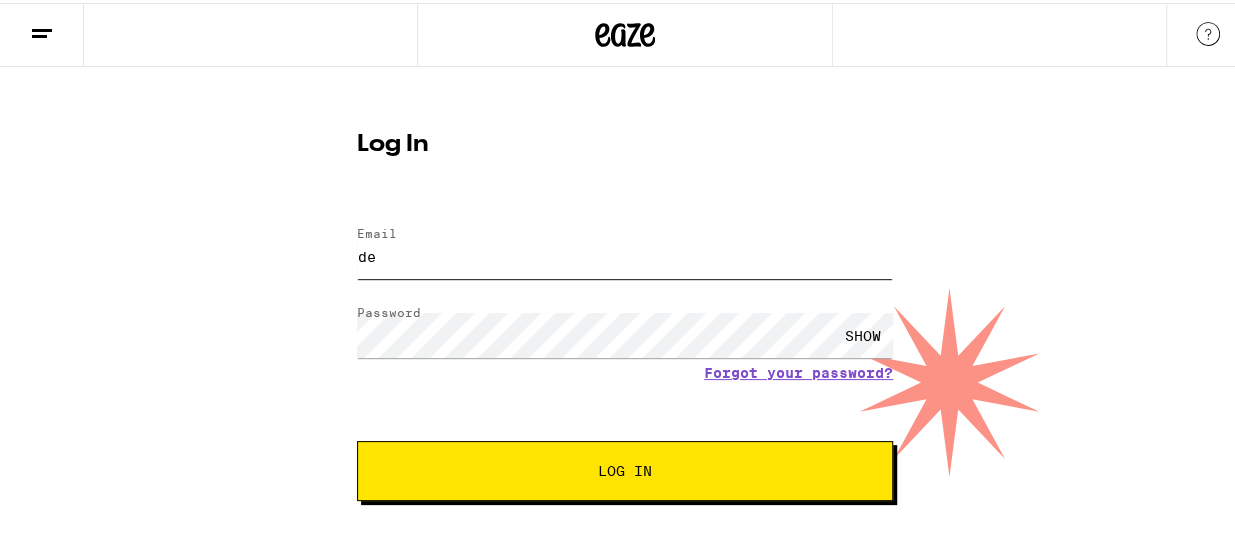 type on "d" 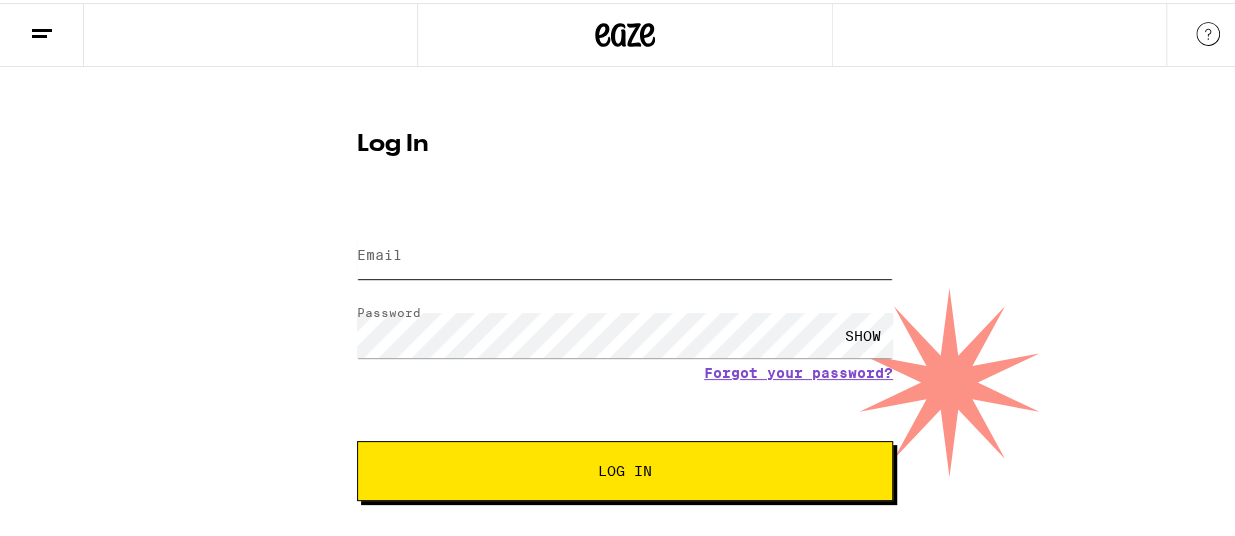 type 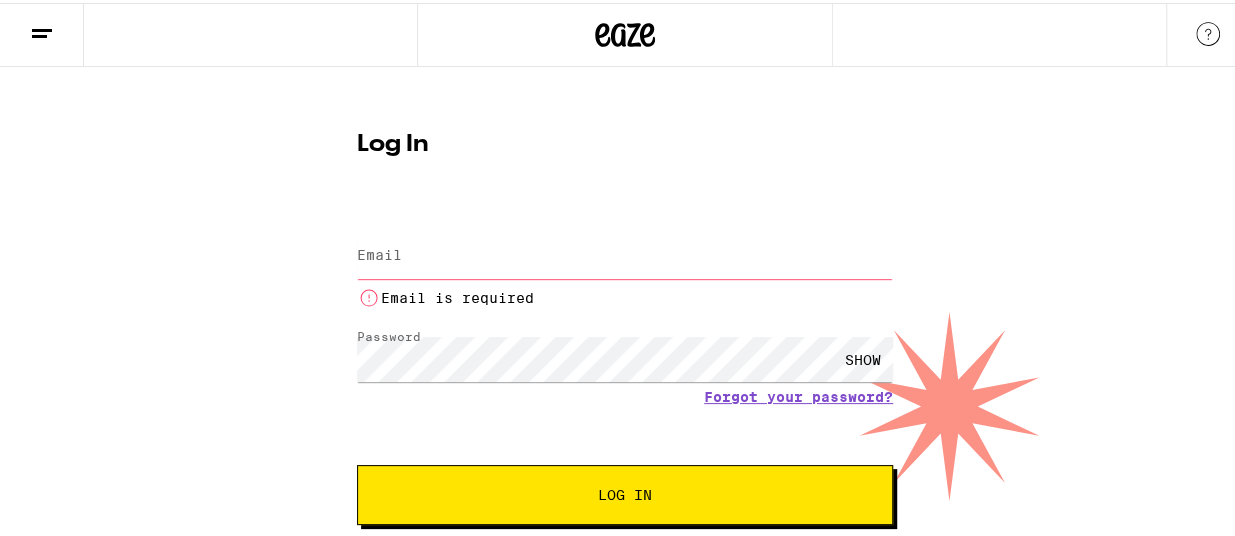 click on "Log In Email Email Email is required Password Password SHOW Forgot your password? Log In Don't have an account? Sign up" at bounding box center (625, 321) 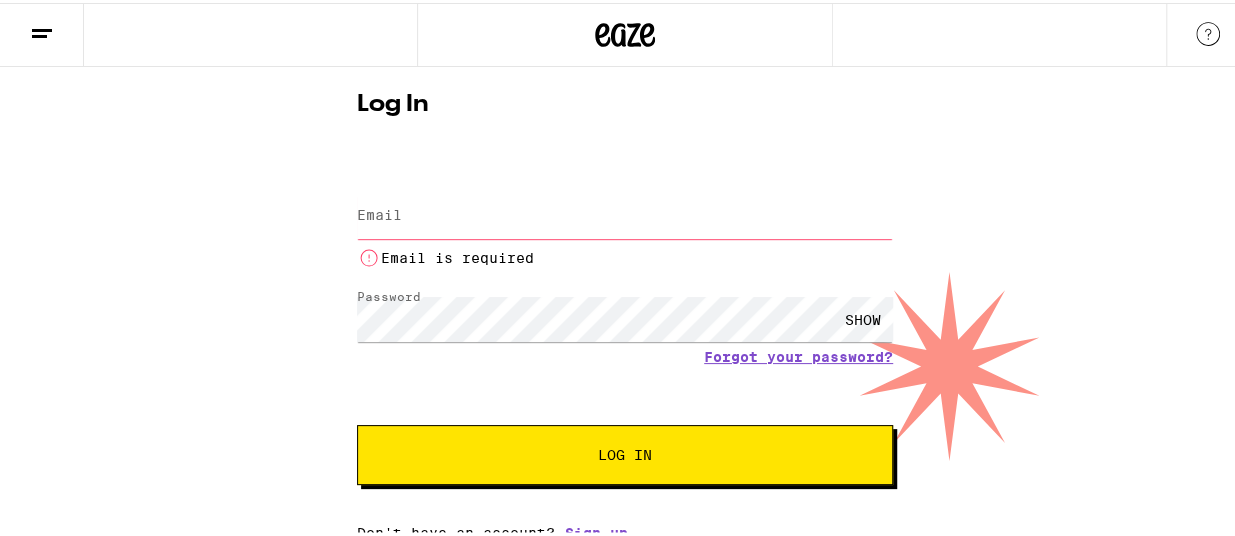 scroll, scrollTop: 46, scrollLeft: 0, axis: vertical 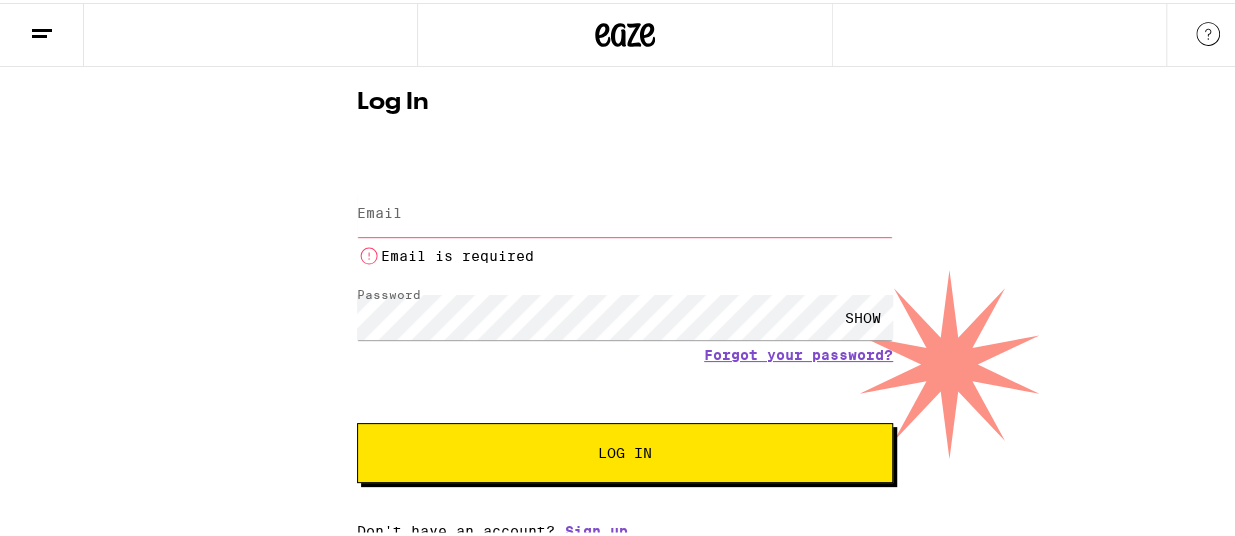 click on "Log In Email Email Email is required Password Password SHOW Forgot your password? Log In Don't have an account? Sign up" at bounding box center [625, 279] 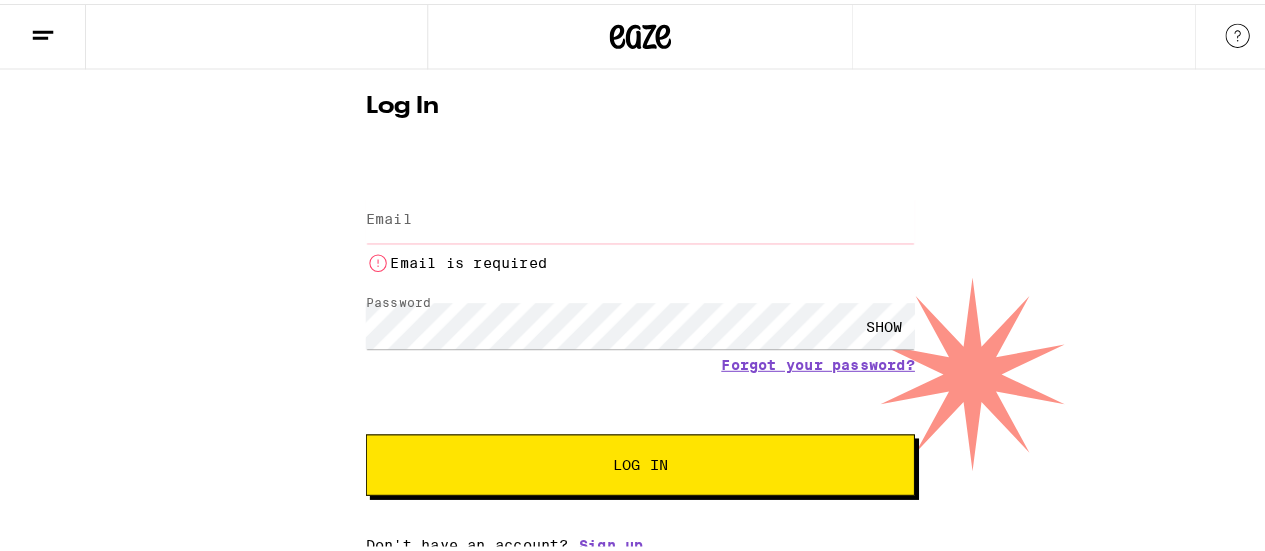 scroll, scrollTop: 31, scrollLeft: 0, axis: vertical 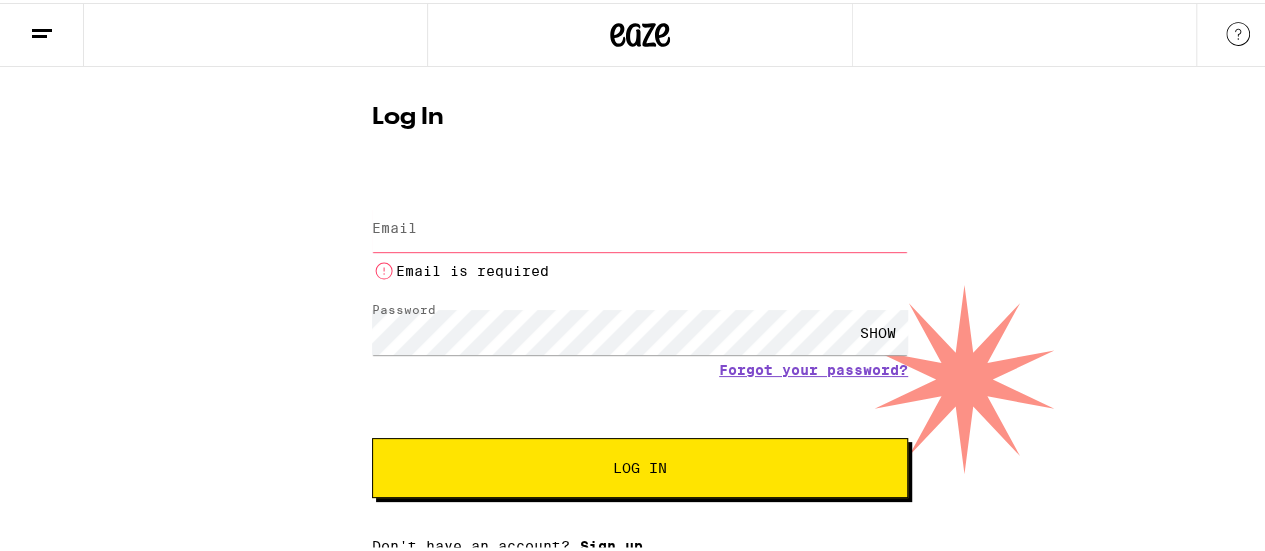 click on "Sign up" at bounding box center (611, 543) 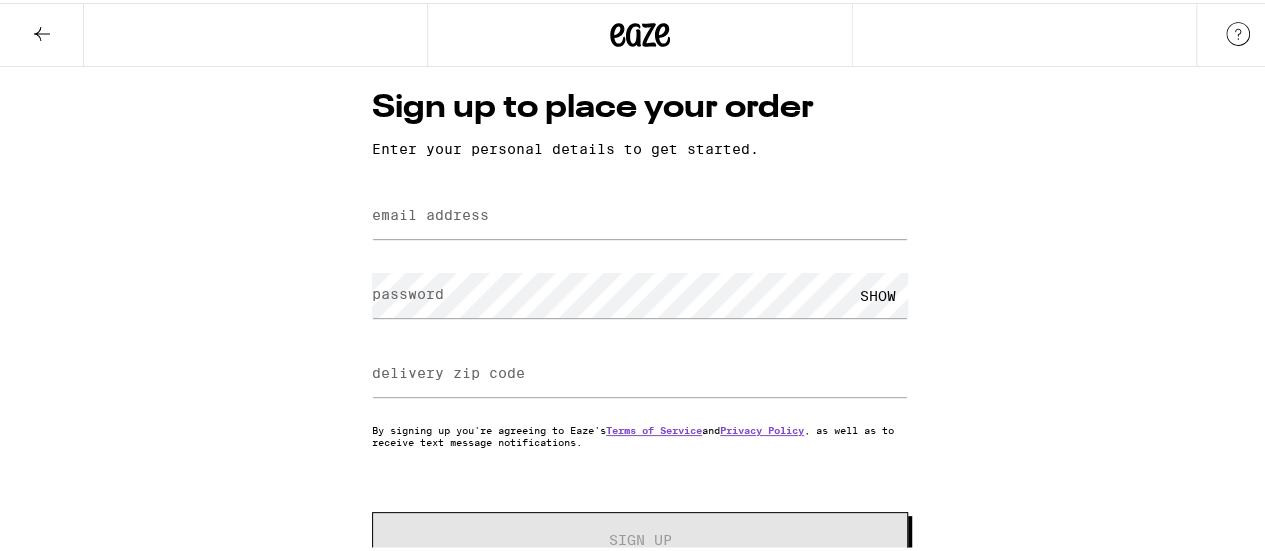 scroll, scrollTop: 0, scrollLeft: 0, axis: both 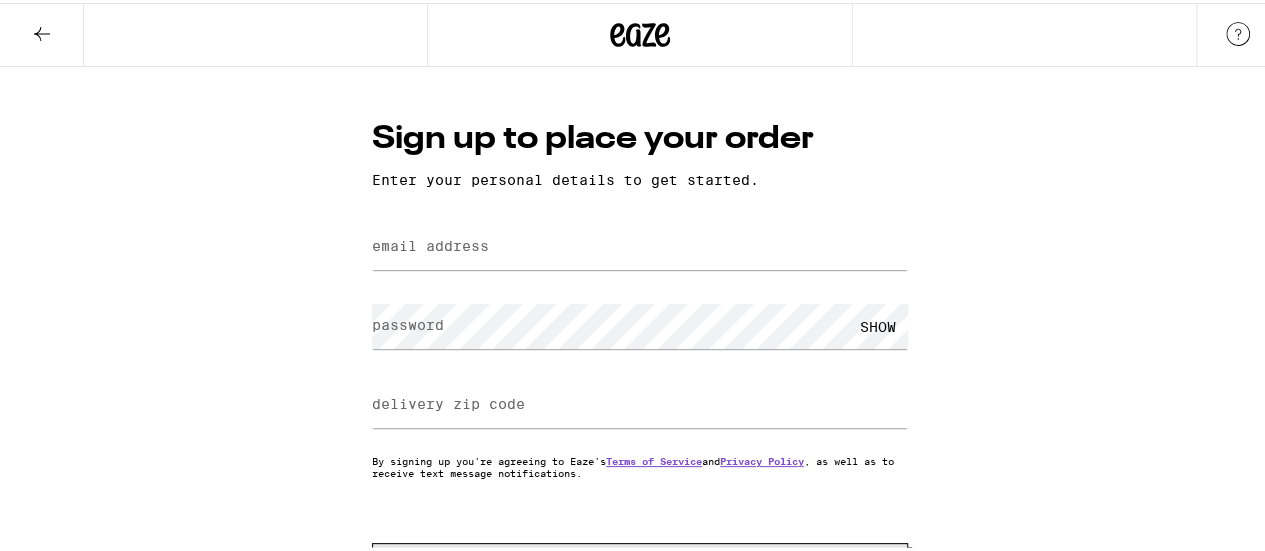 click on "email address" at bounding box center [430, 243] 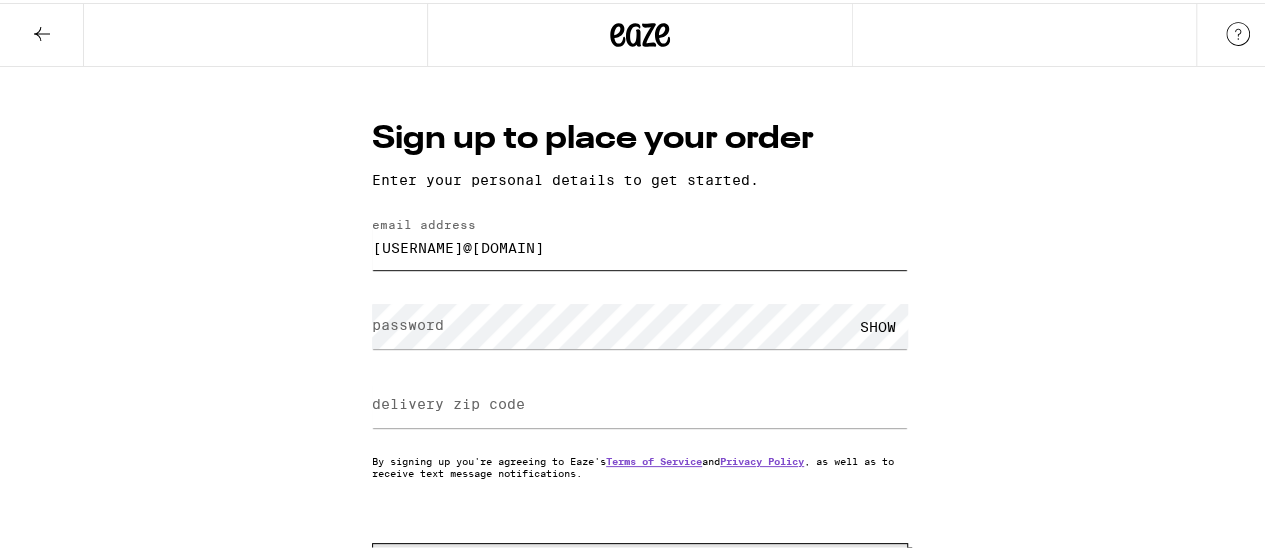 type on "[USERNAME]@[DOMAIN]" 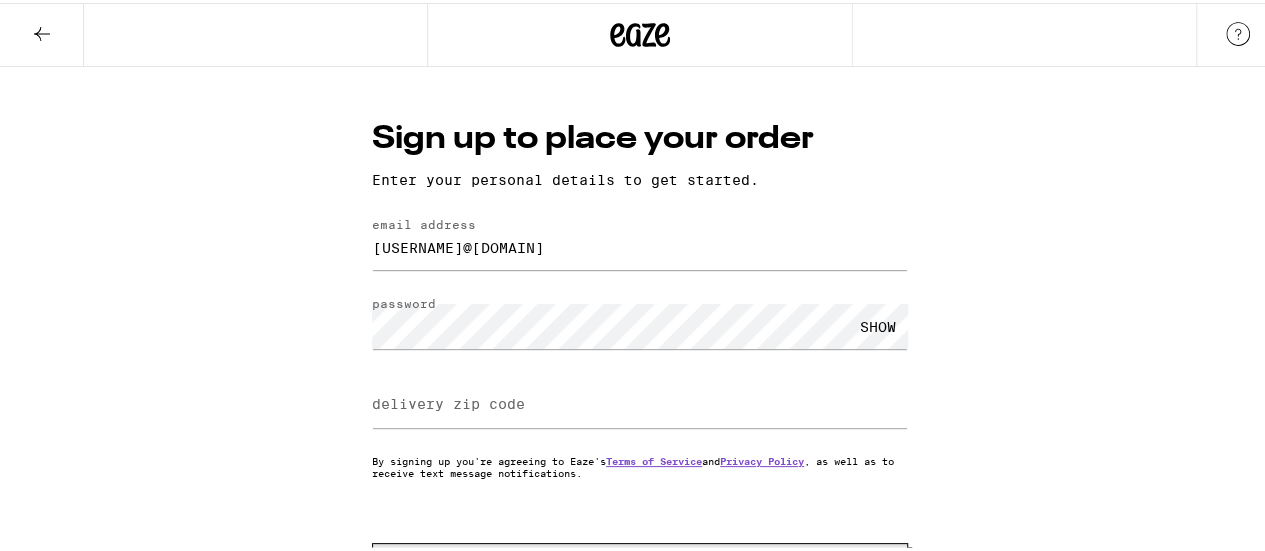 click on "Sign up to place your order Enter your personal details to get started. email address [USERNAME]@[DOMAIN] password SHOW delivery zip code By signing up you're agreeing to Eaze's Terms of Service and Privacy Policy , as well as to receive text message notifications. Sign Up Log In" at bounding box center [640, 348] 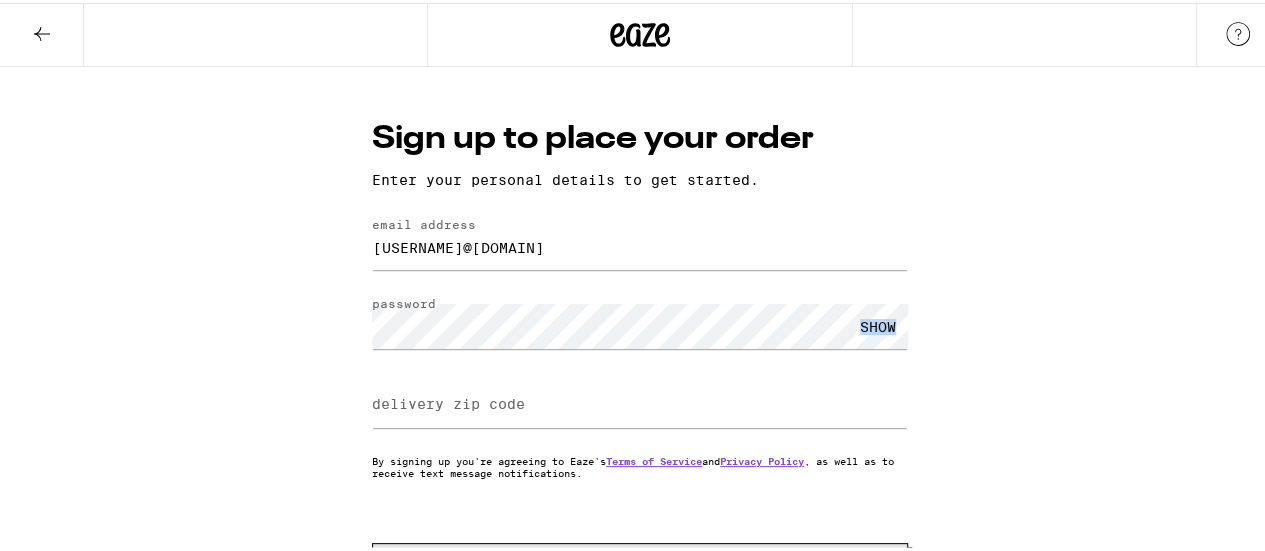 click on "Sign up to place your order Enter your personal details to get started. email address [USERNAME]@[DOMAIN] password SHOW delivery zip code By signing up you're agreeing to Eaze's Terms of Service and Privacy Policy , as well as to receive text message notifications. Sign Up Log In" at bounding box center (640, 348) 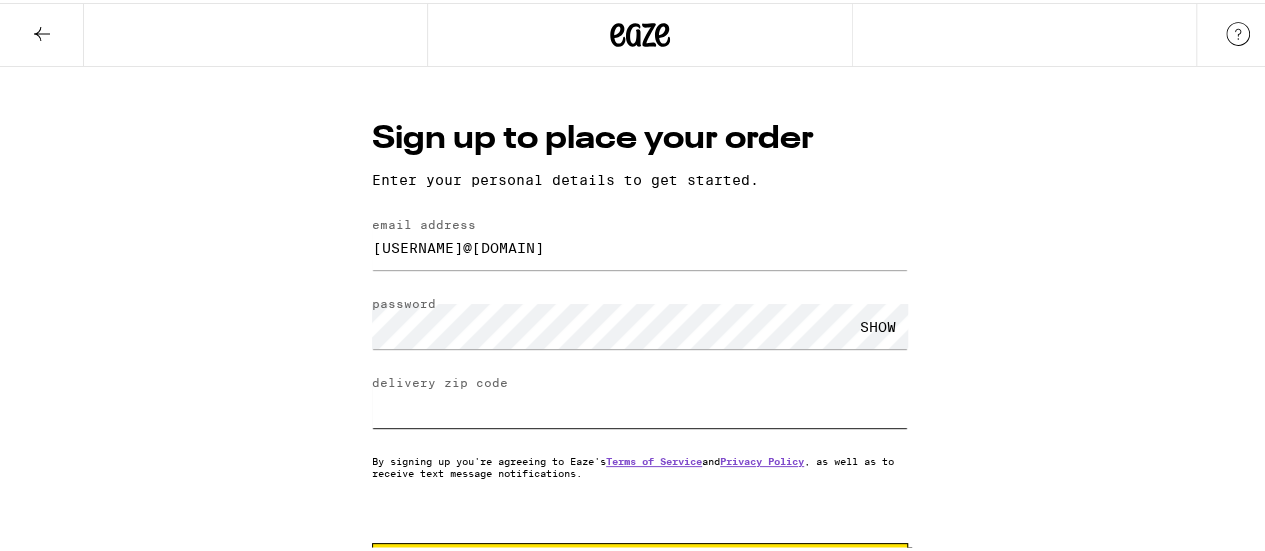 type on "[POSTAL CODE]" 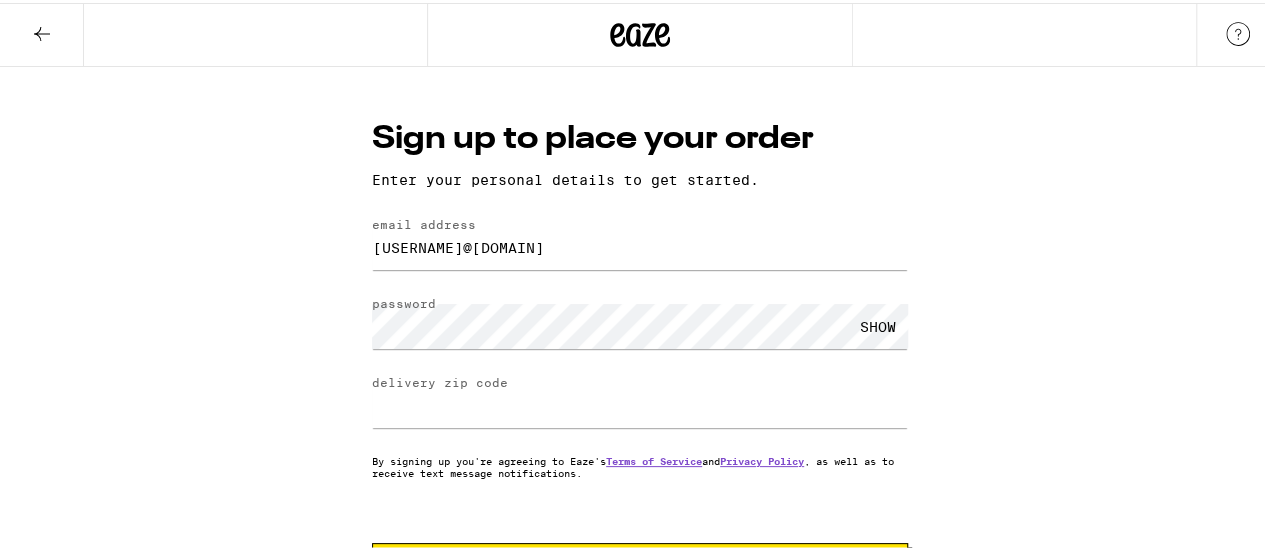 click on "Sign up to place your order Enter your personal details to get started. email address [USERNAME]@[DOMAIN] password SHOW delivery zip code [POSTAL CODE] By signing up you're agreeing to Eaze's Terms of Service and Privacy Policy , as well as to receive text message notifications. Sign Up Log In" at bounding box center [640, 348] 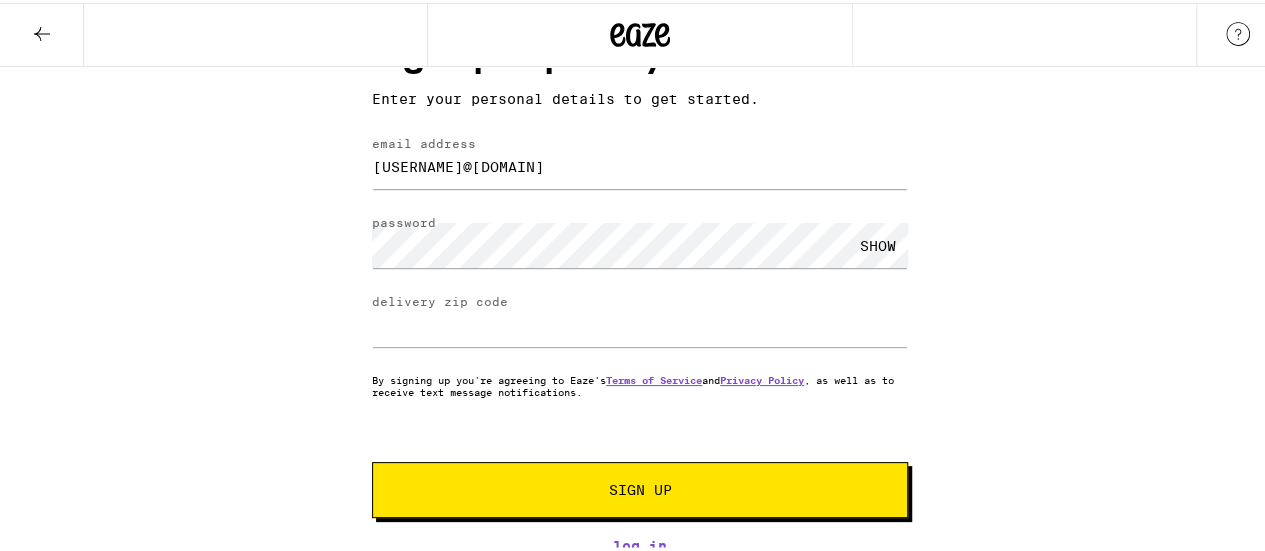 scroll, scrollTop: 88, scrollLeft: 0, axis: vertical 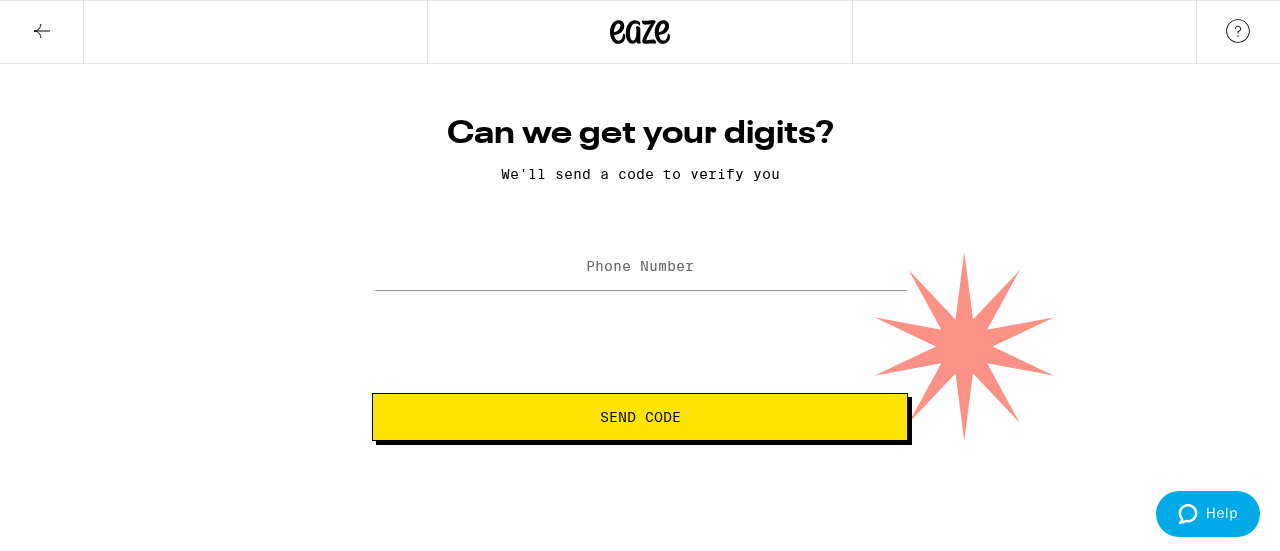 click on "Phone Number" at bounding box center (640, 266) 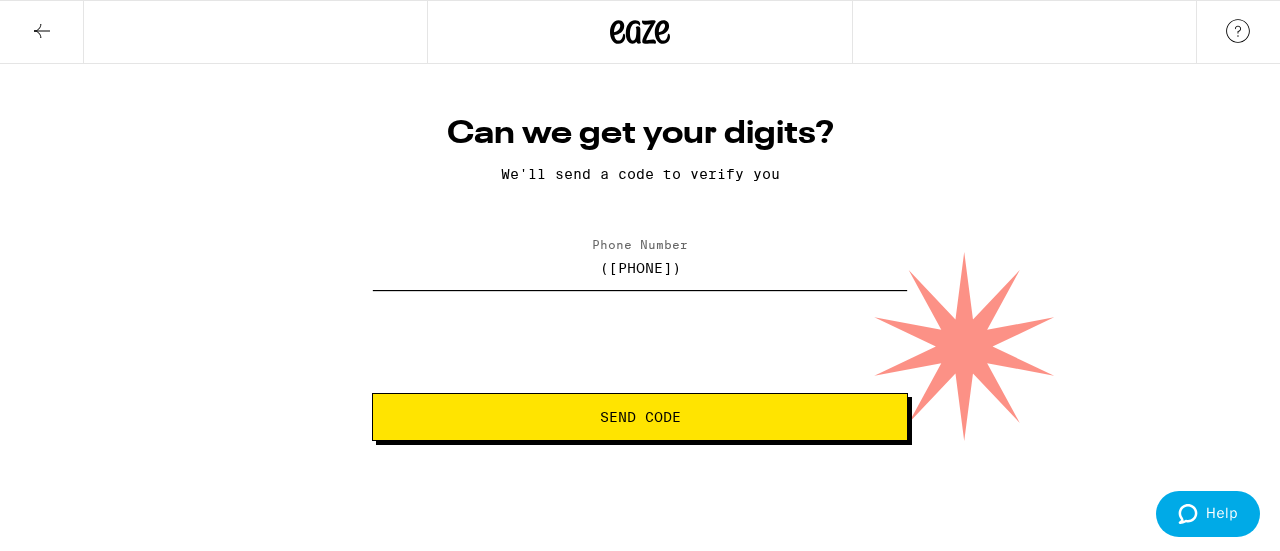 type on "([PHONE])" 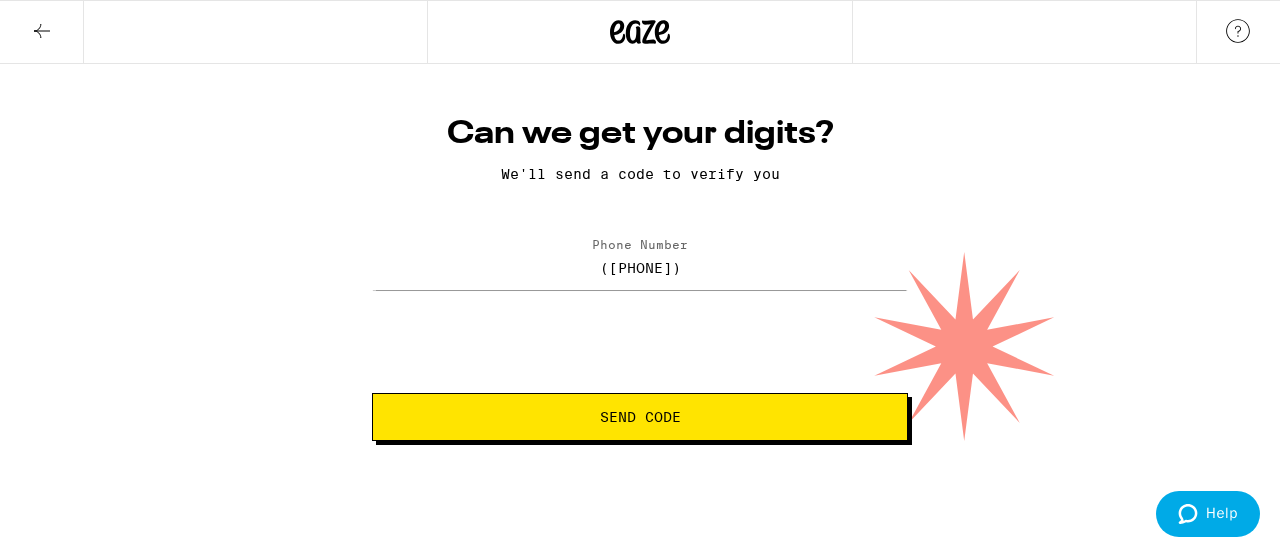 click on "Send Code" at bounding box center (640, 417) 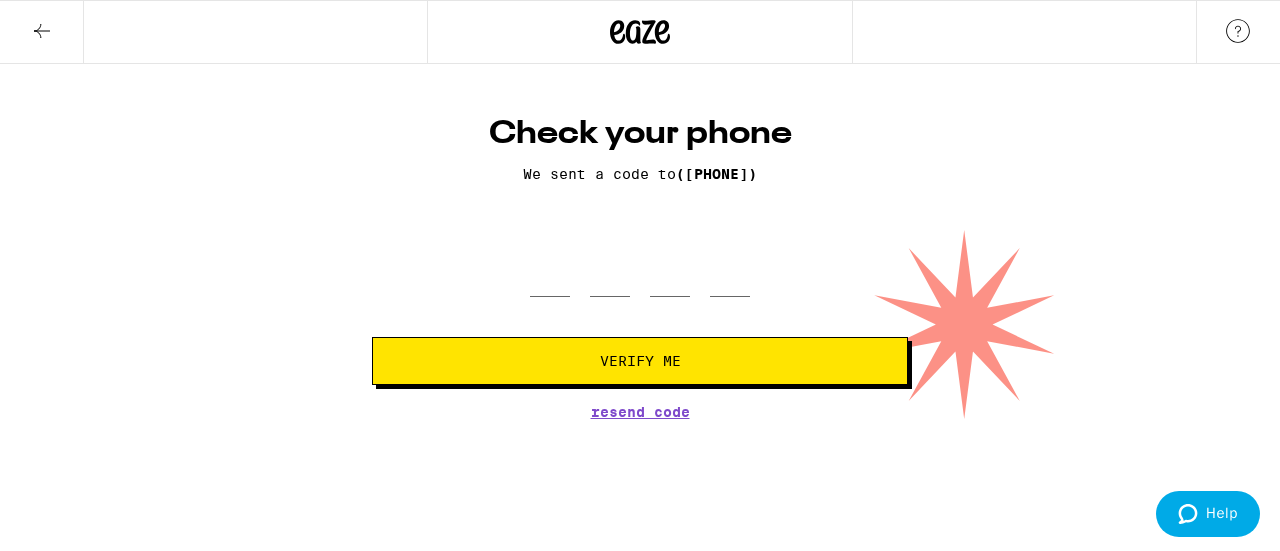 click on "Resend Code" at bounding box center (640, 412) 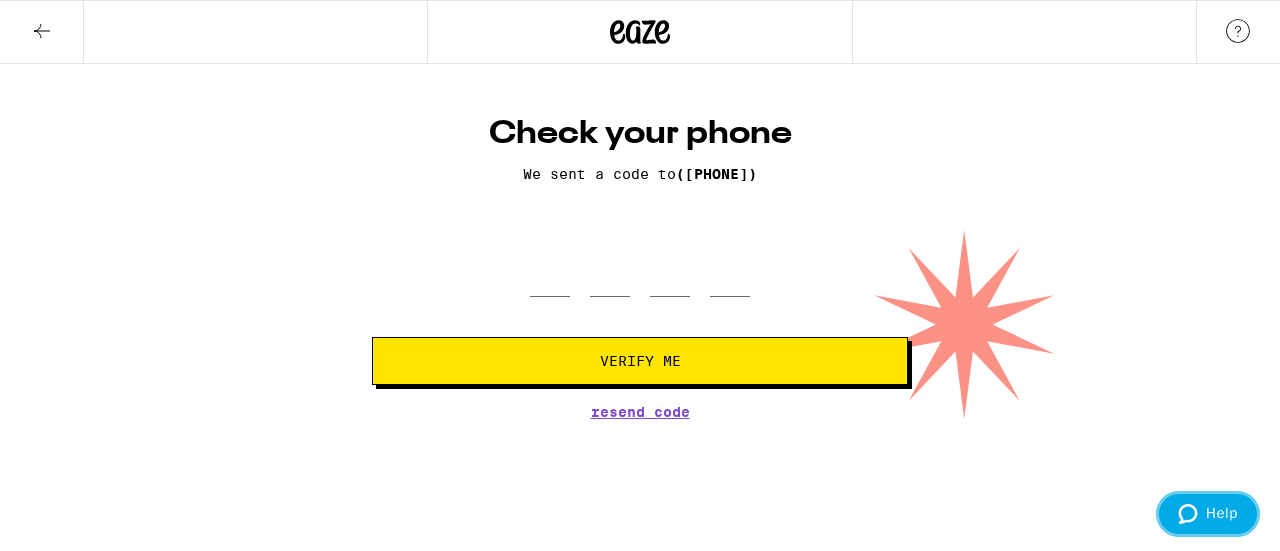 click on "Help" at bounding box center (1208, 514) 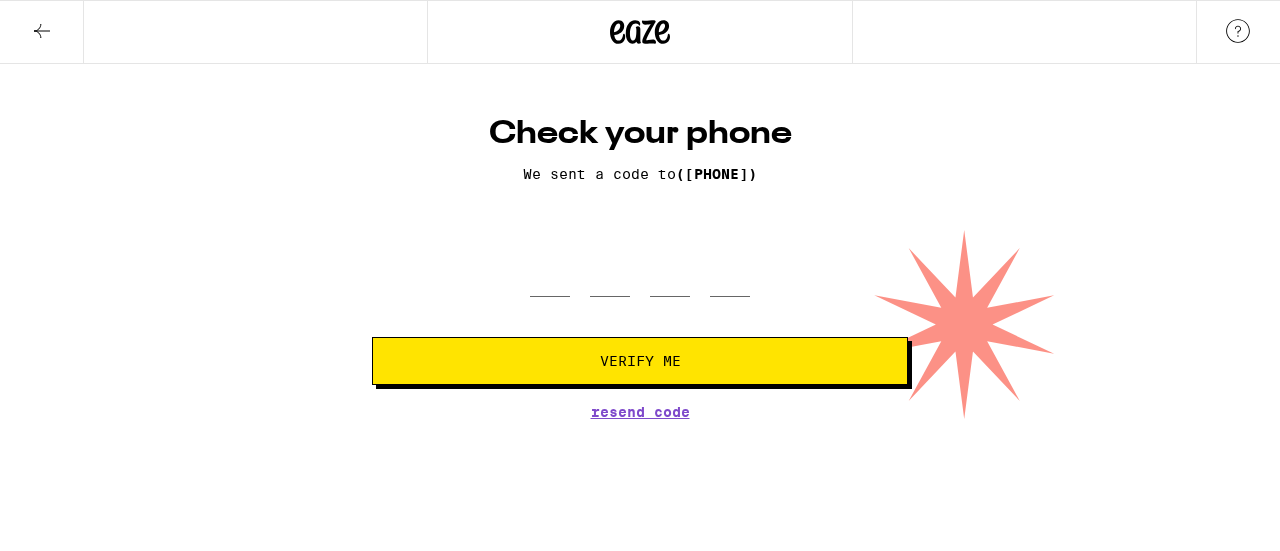 scroll, scrollTop: 0, scrollLeft: 0, axis: both 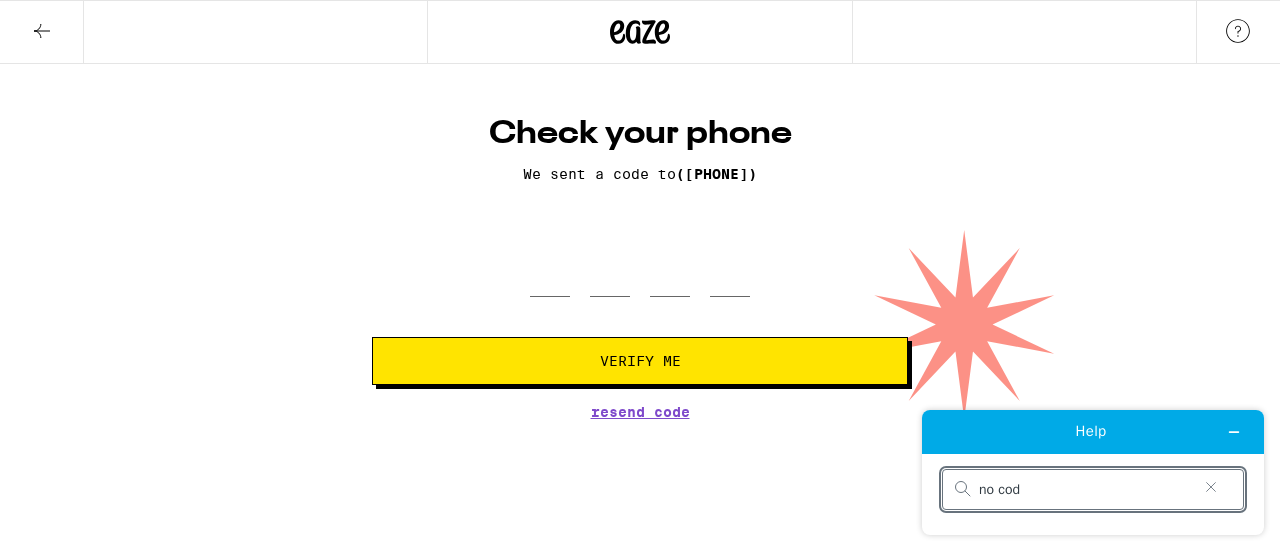 type on "no code" 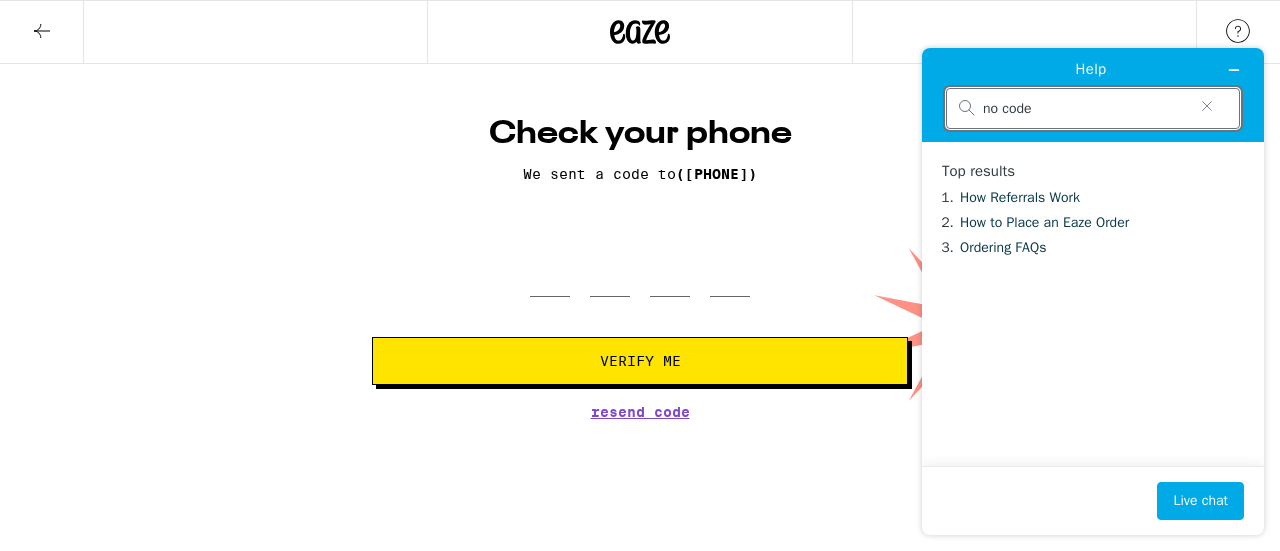 click on "no code" at bounding box center (1085, 109) 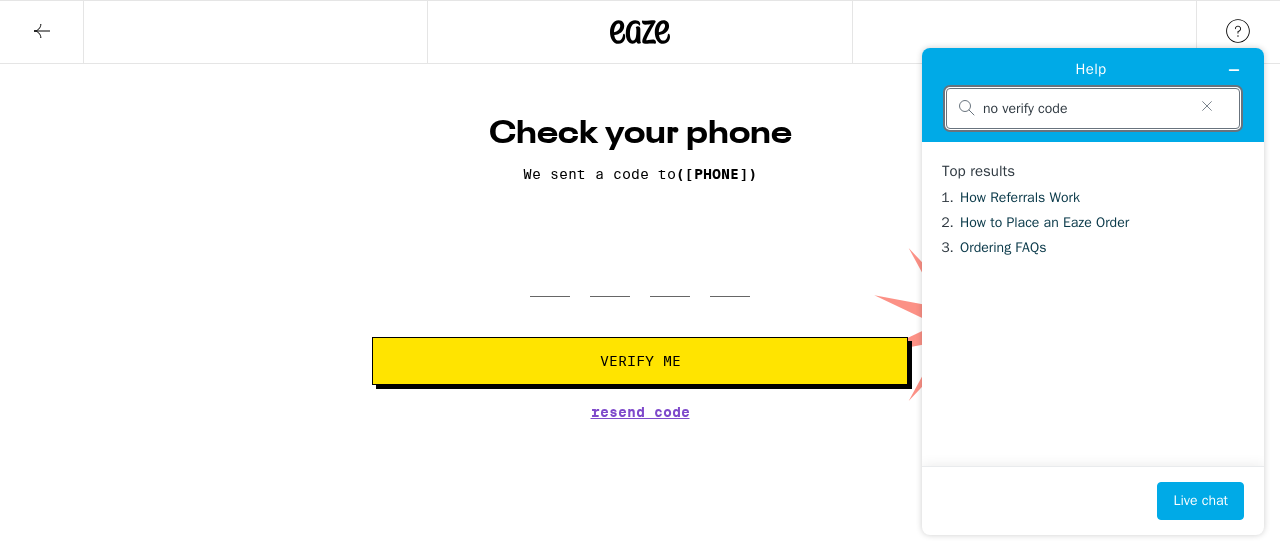 type on "no verify code" 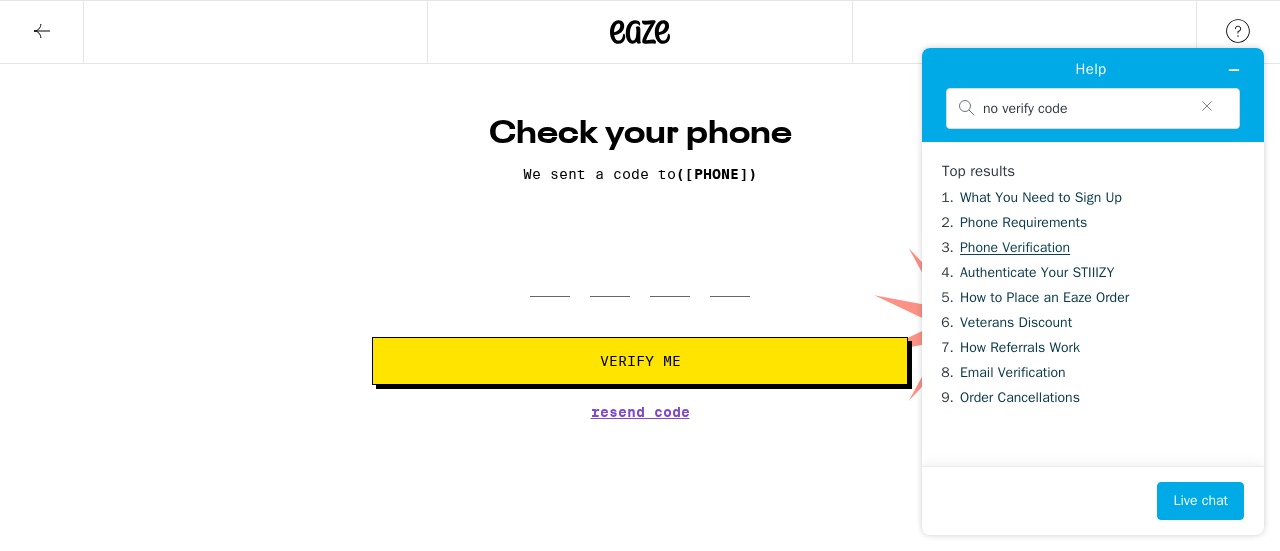 click on "Phone Verification" at bounding box center [1015, 247] 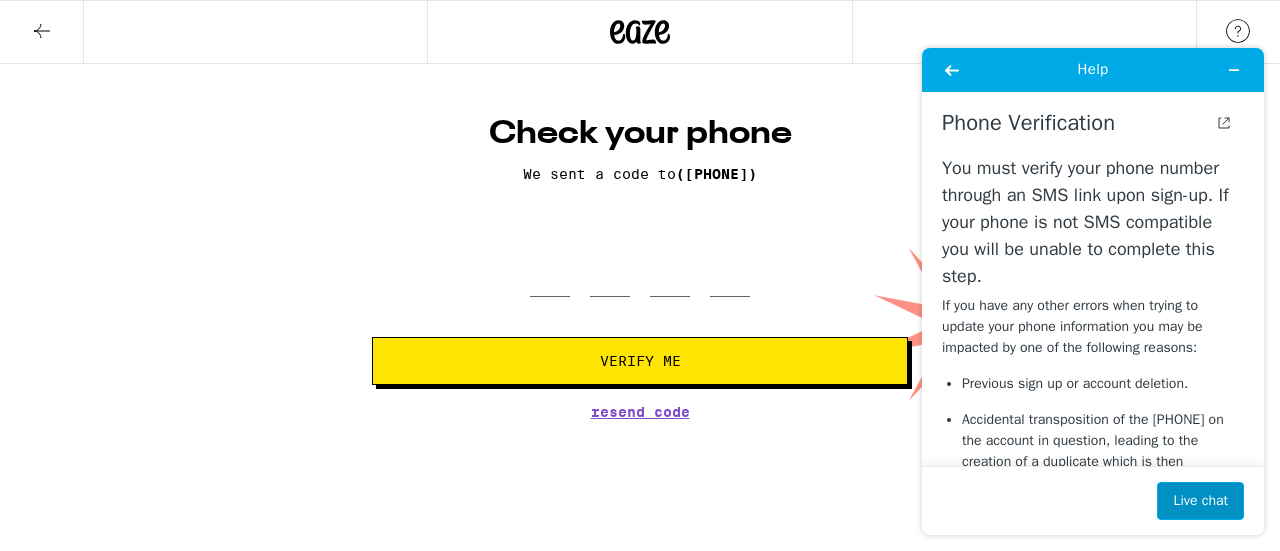 click on "Live chat" at bounding box center (1200, 501) 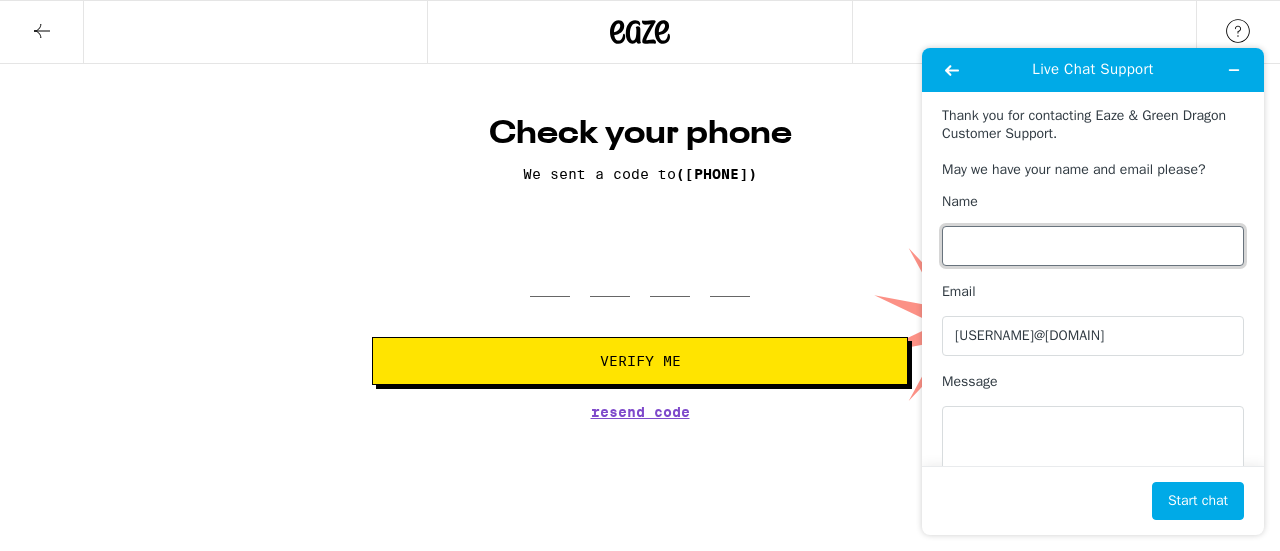 click on "Name" at bounding box center [1093, 246] 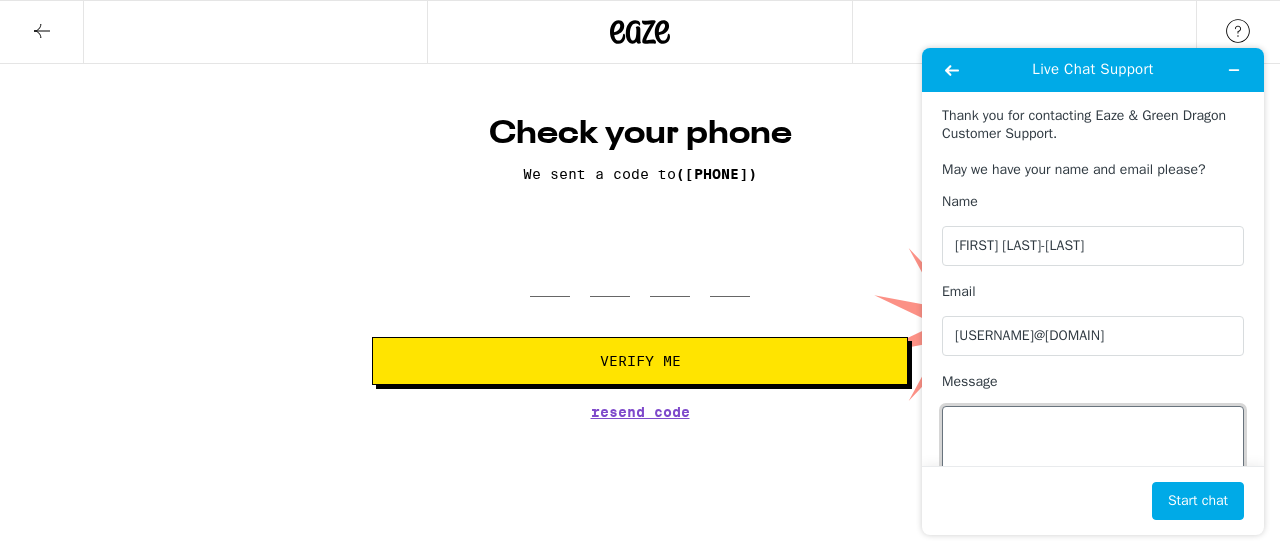click on "Message" at bounding box center [1093, 462] 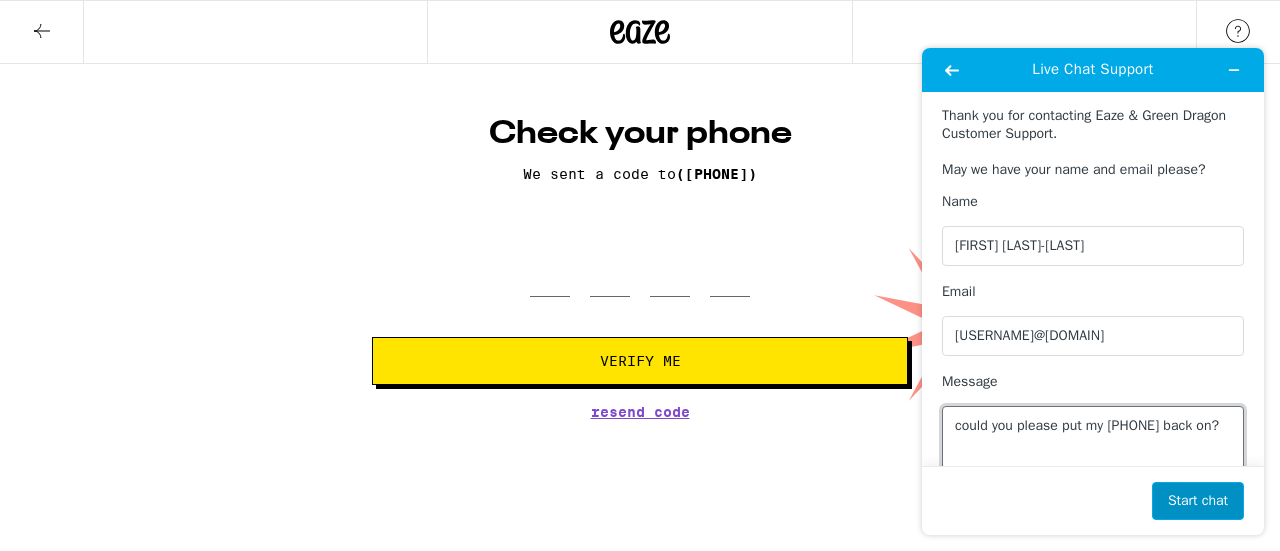 type on "could you please put my [PHONE] back on?" 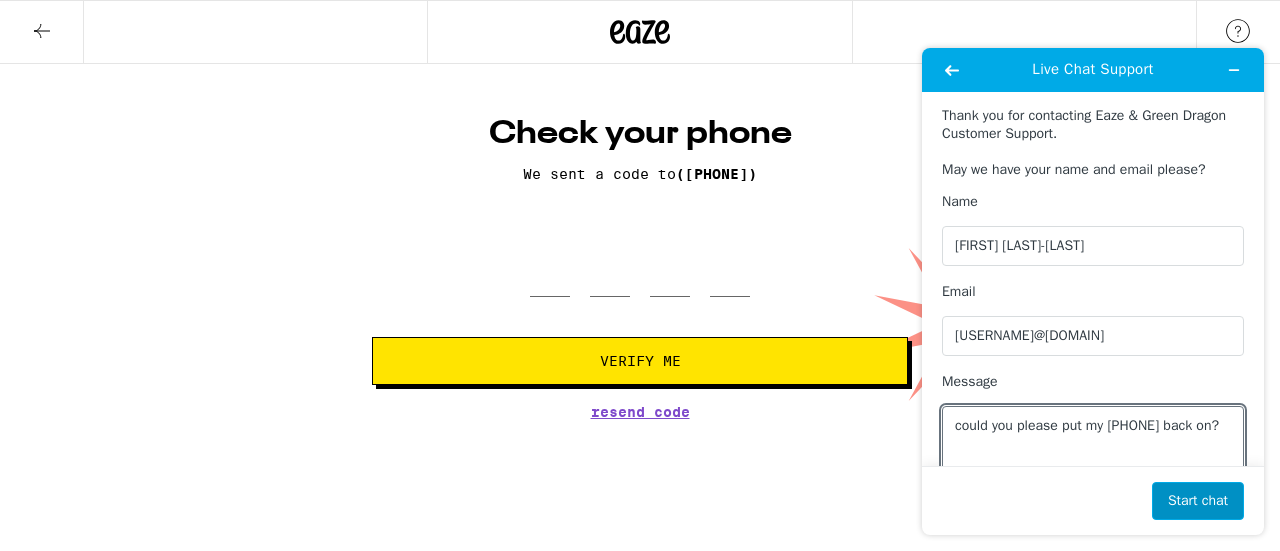 click on "Start chat" at bounding box center (1198, 501) 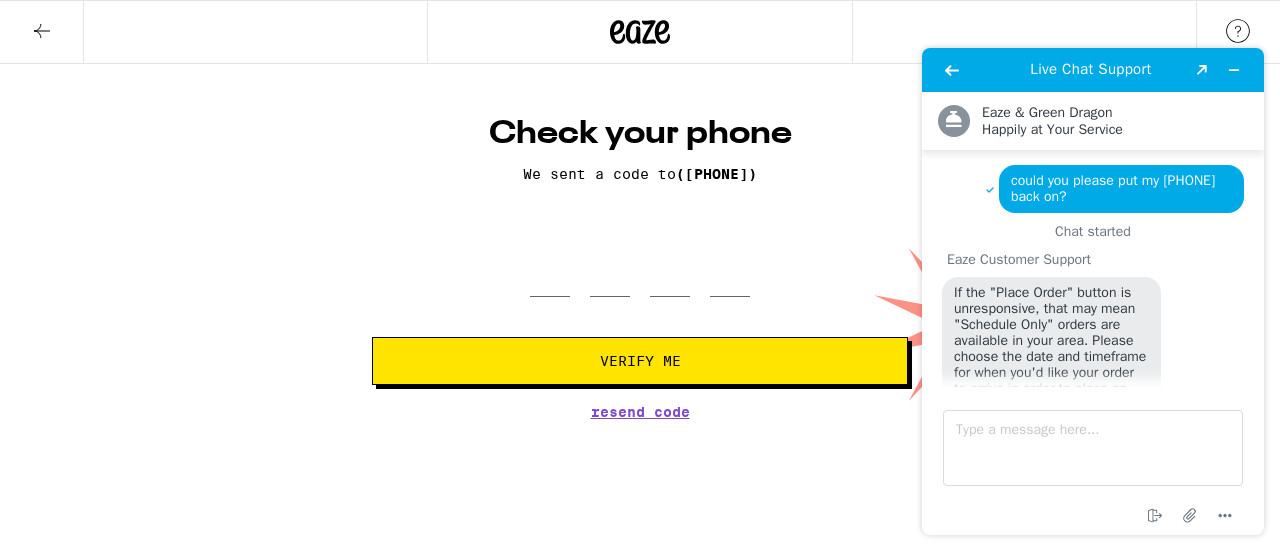 scroll, scrollTop: 72, scrollLeft: 0, axis: vertical 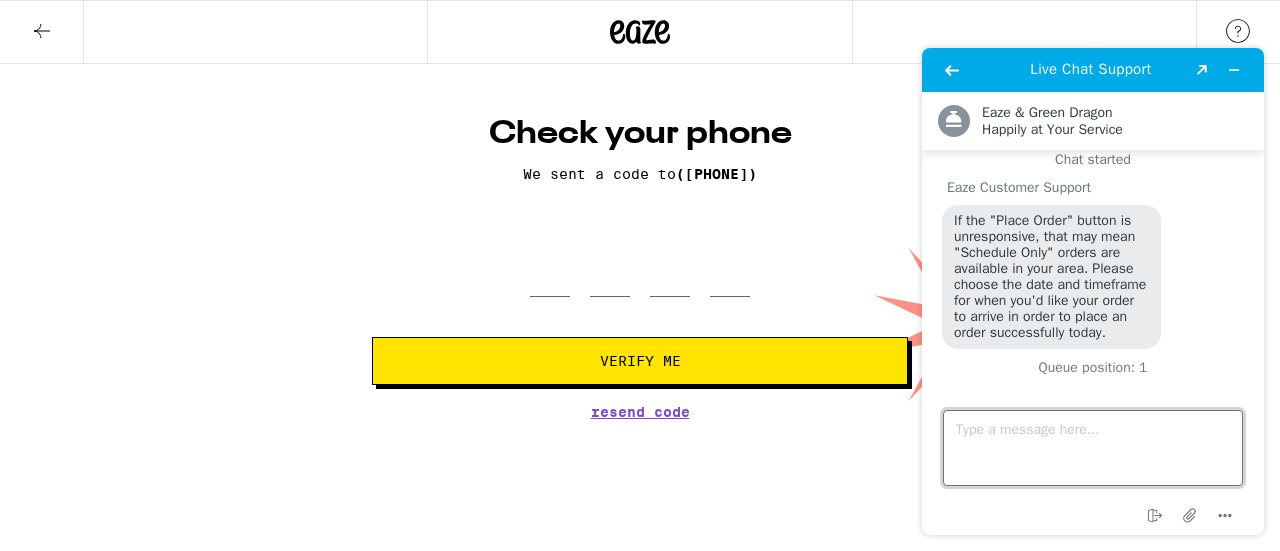 click on "Type a message here..." at bounding box center [1093, 448] 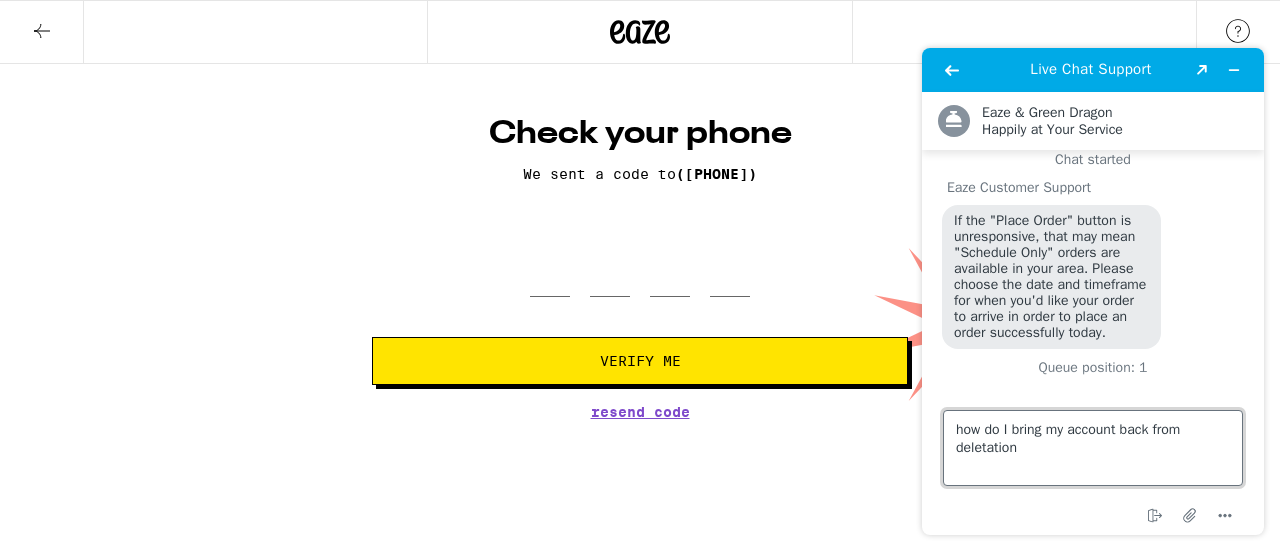 type on "how do I bring my account back from deletation?" 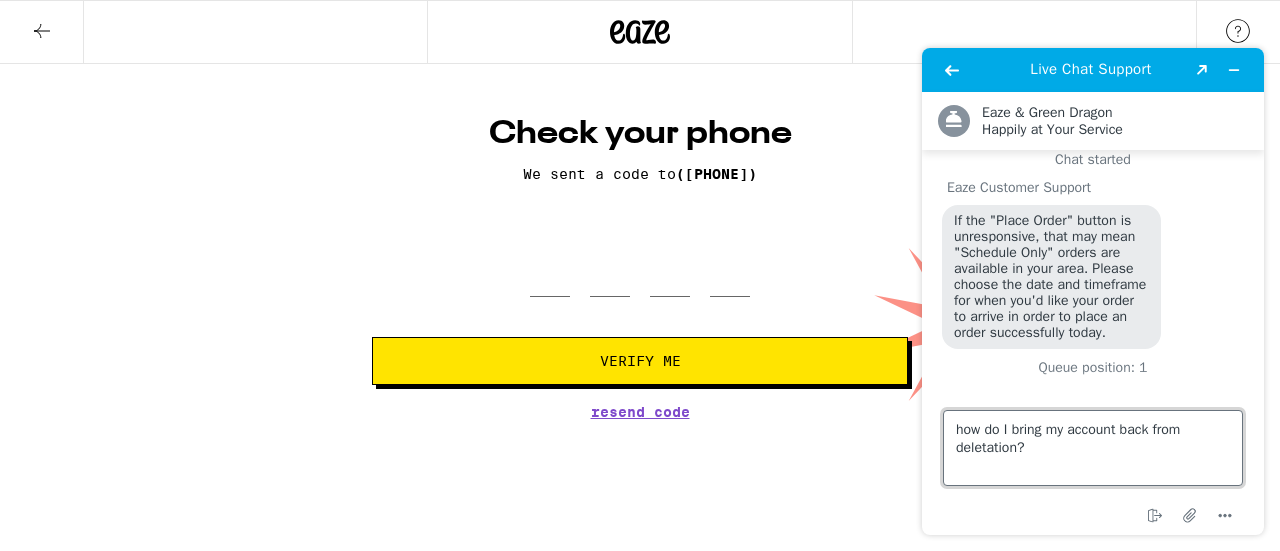type 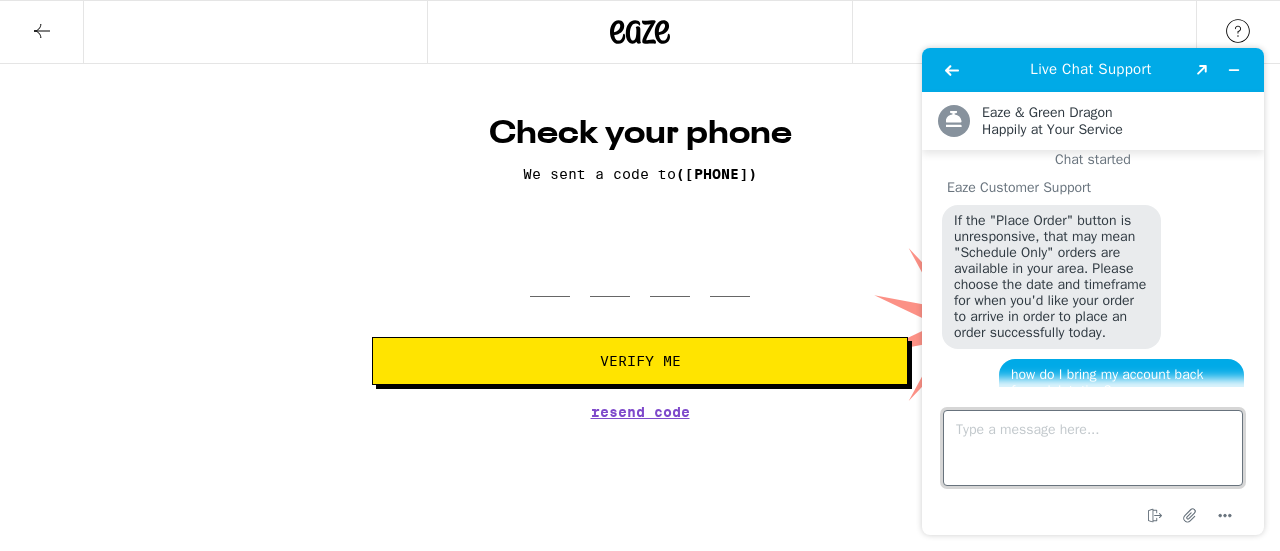 scroll, scrollTop: 130, scrollLeft: 0, axis: vertical 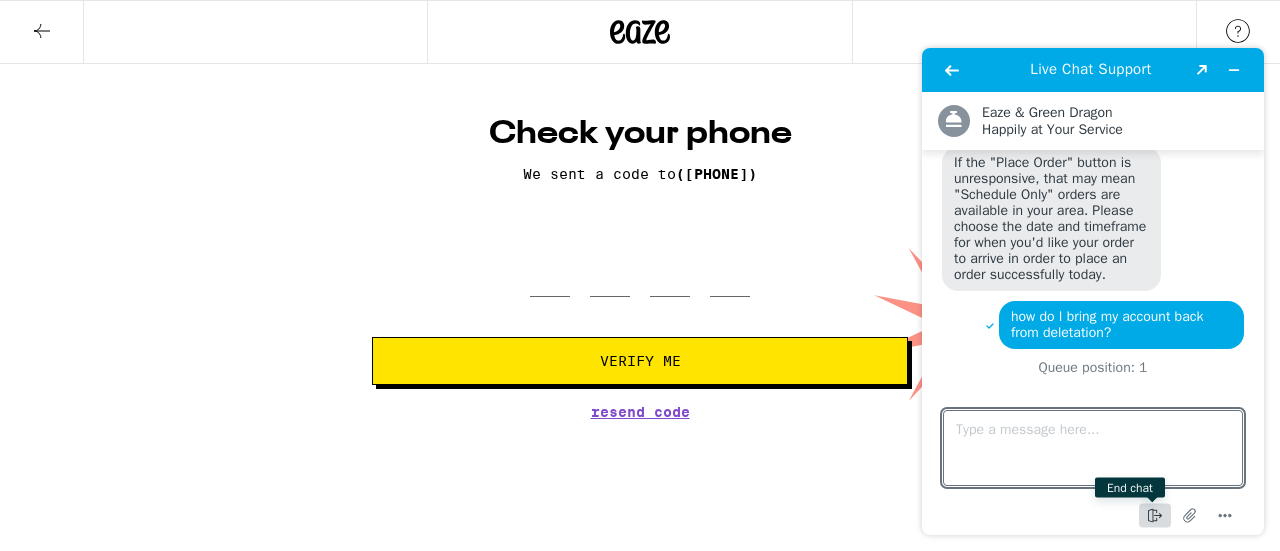 click 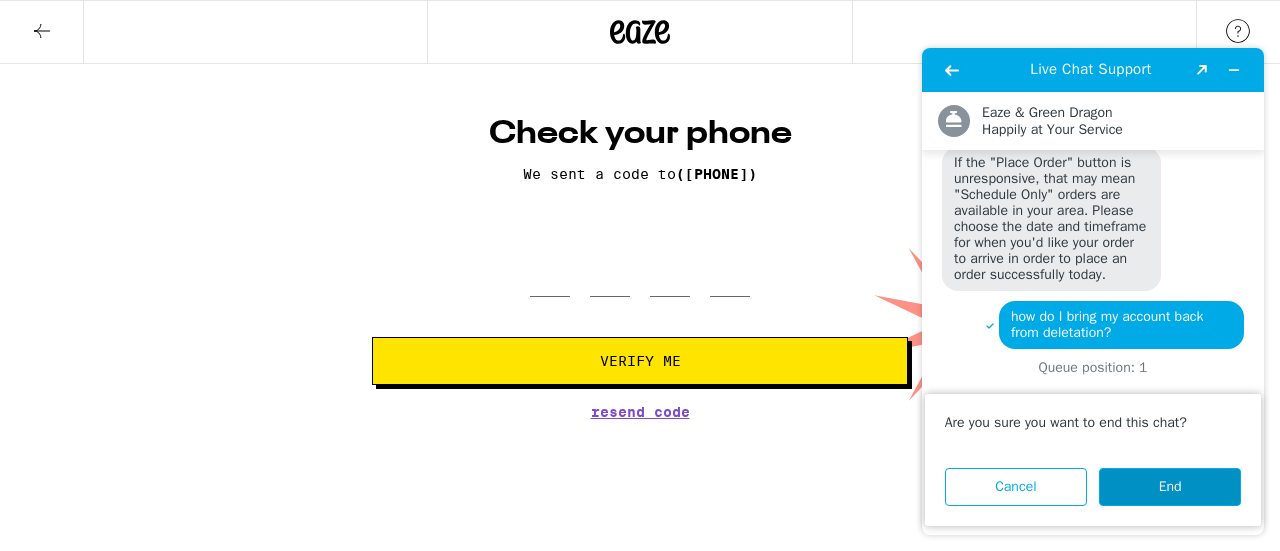 click on "End" at bounding box center (1170, 487) 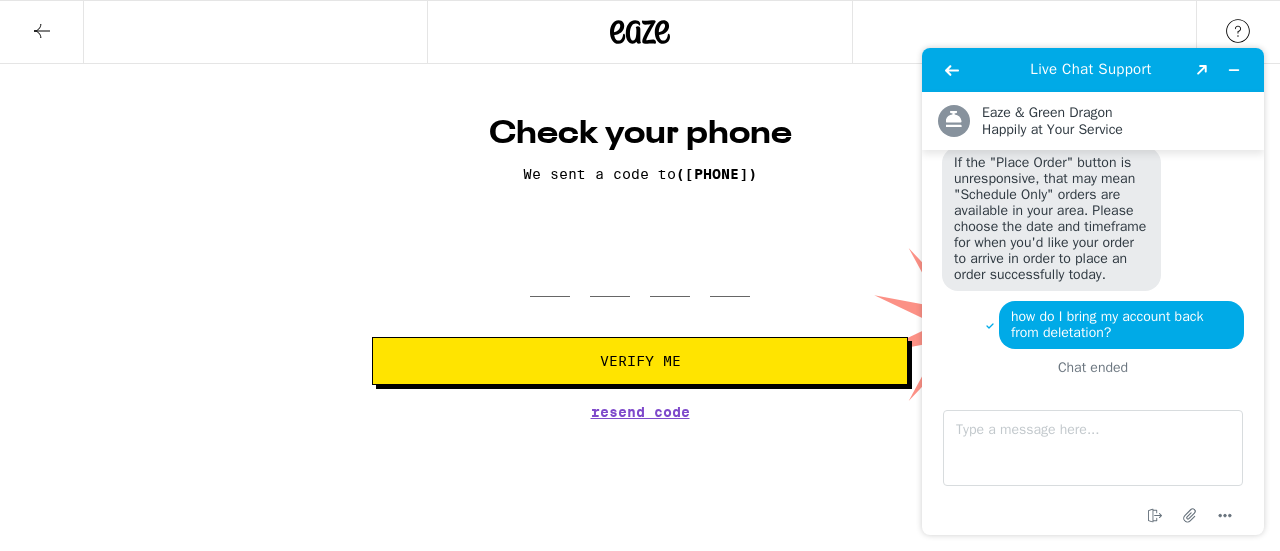 scroll, scrollTop: 130, scrollLeft: 0, axis: vertical 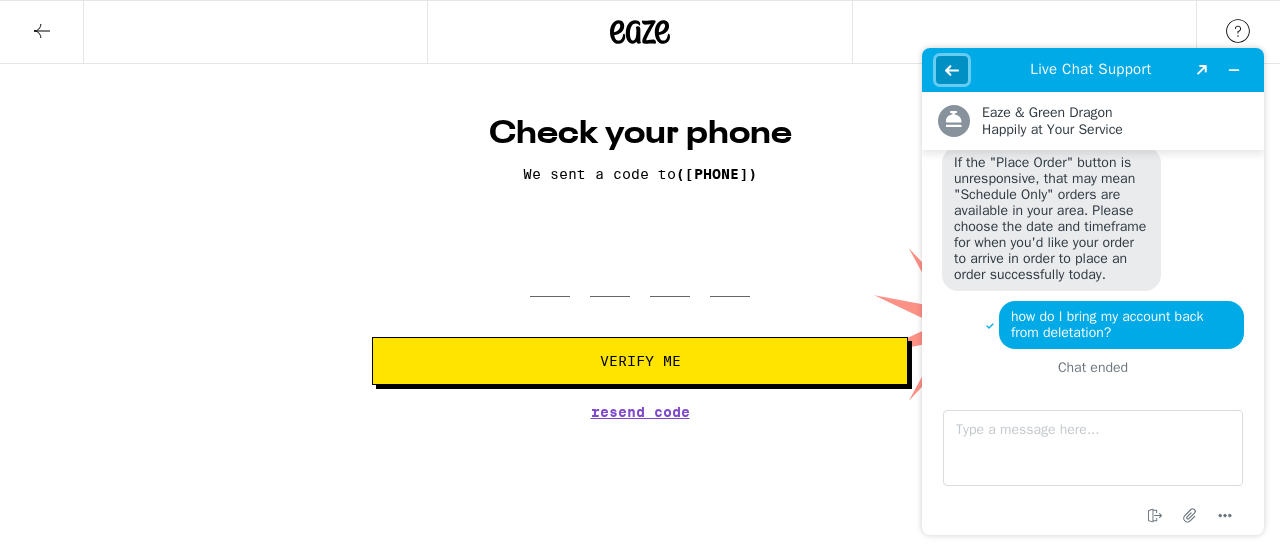 click at bounding box center (952, 70) 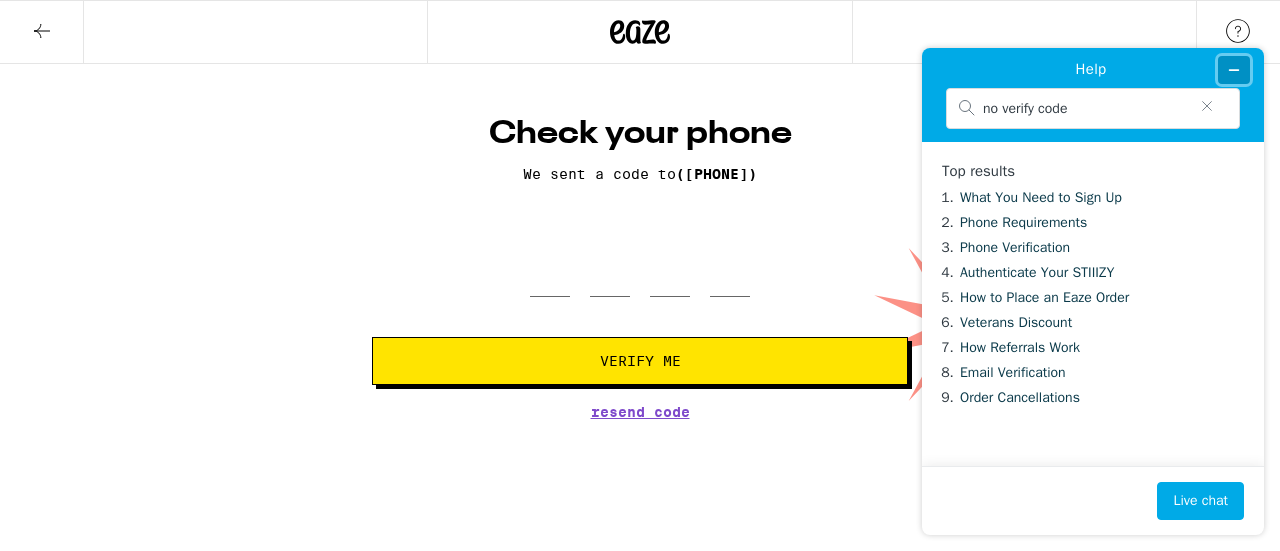 click 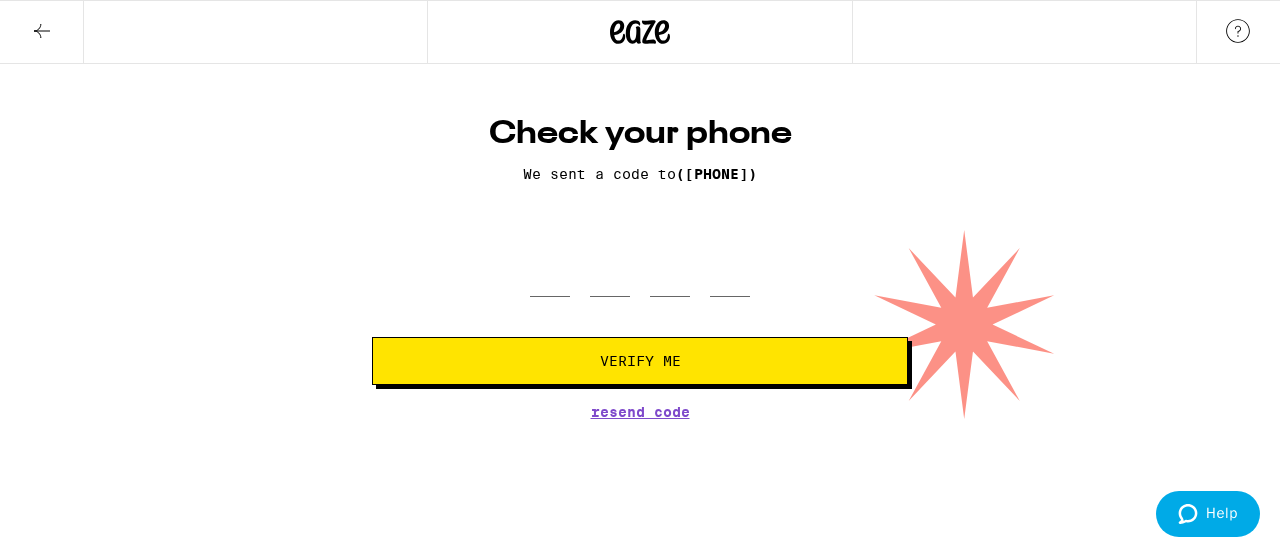 click on "Verify Me" at bounding box center [640, 361] 